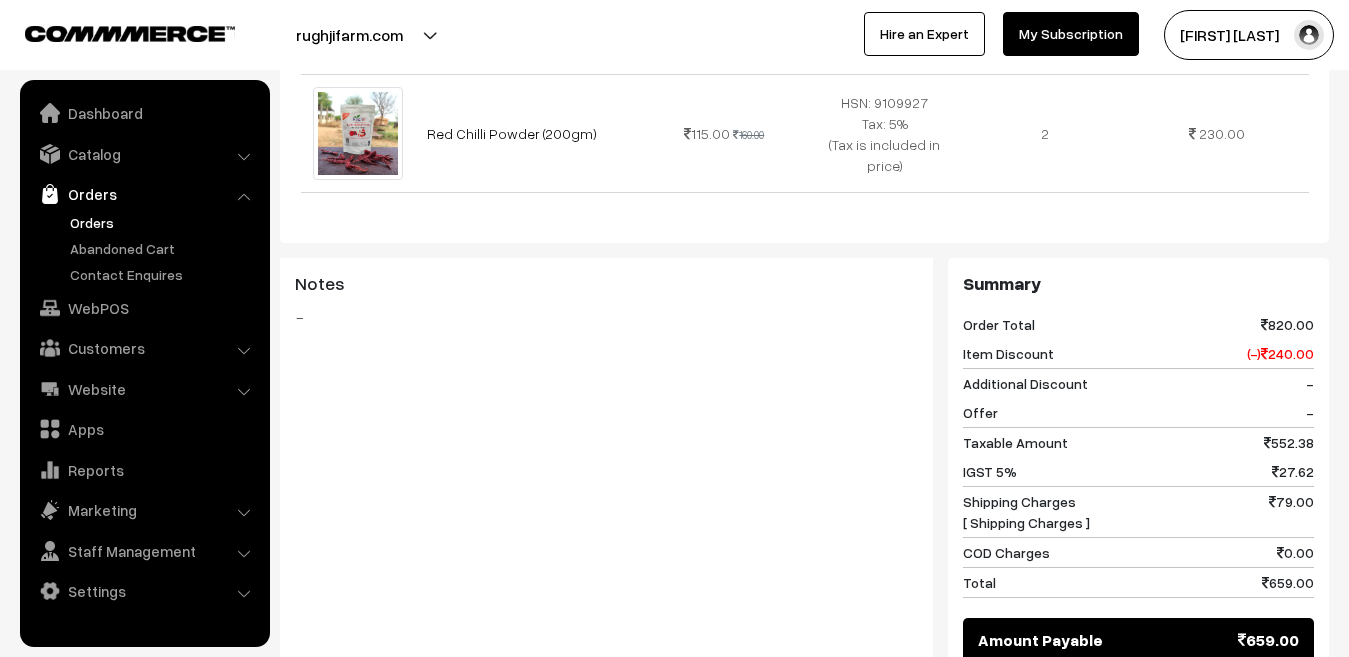 scroll, scrollTop: 1217, scrollLeft: 0, axis: vertical 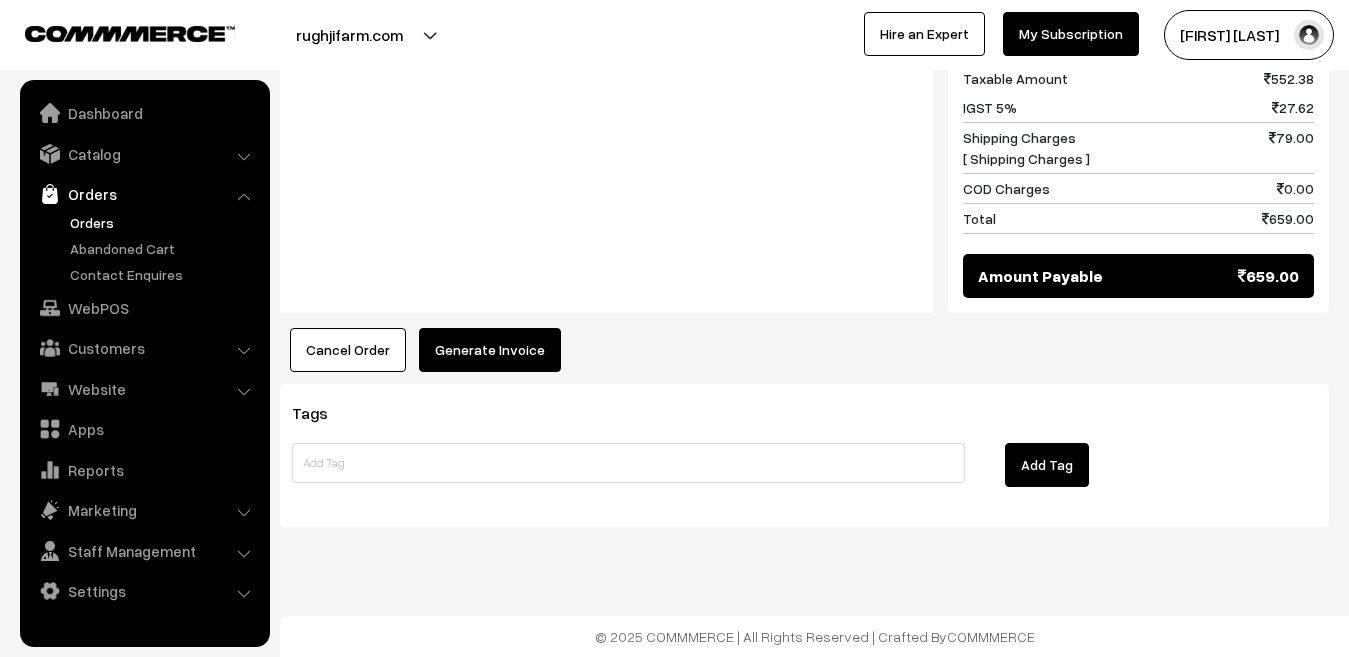 click on "Generate Invoice" at bounding box center (490, 350) 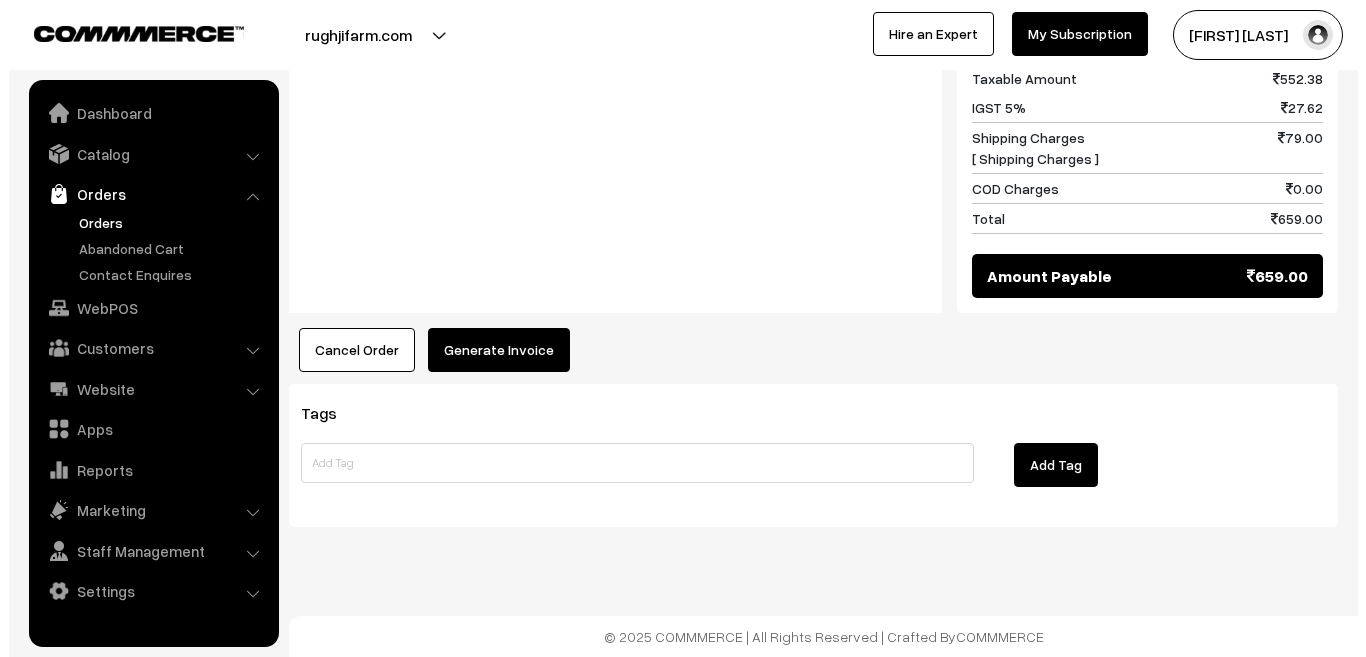 scroll, scrollTop: 1219, scrollLeft: 0, axis: vertical 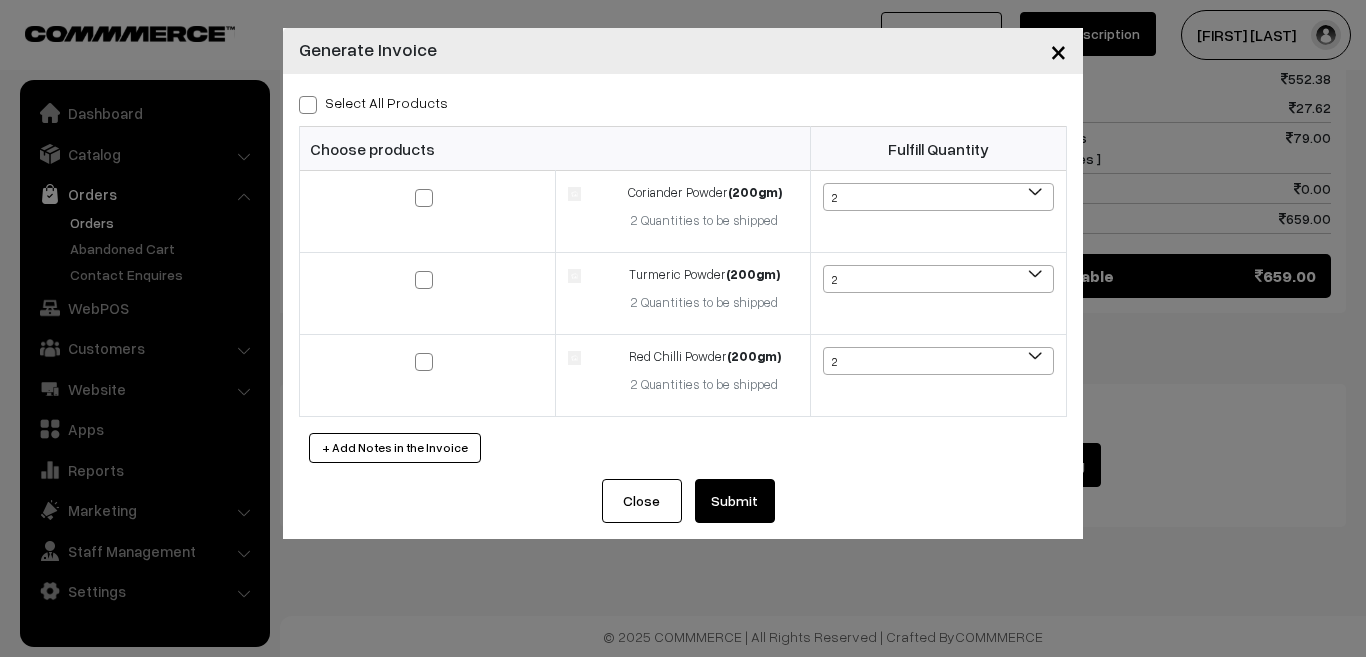 click at bounding box center [308, 105] 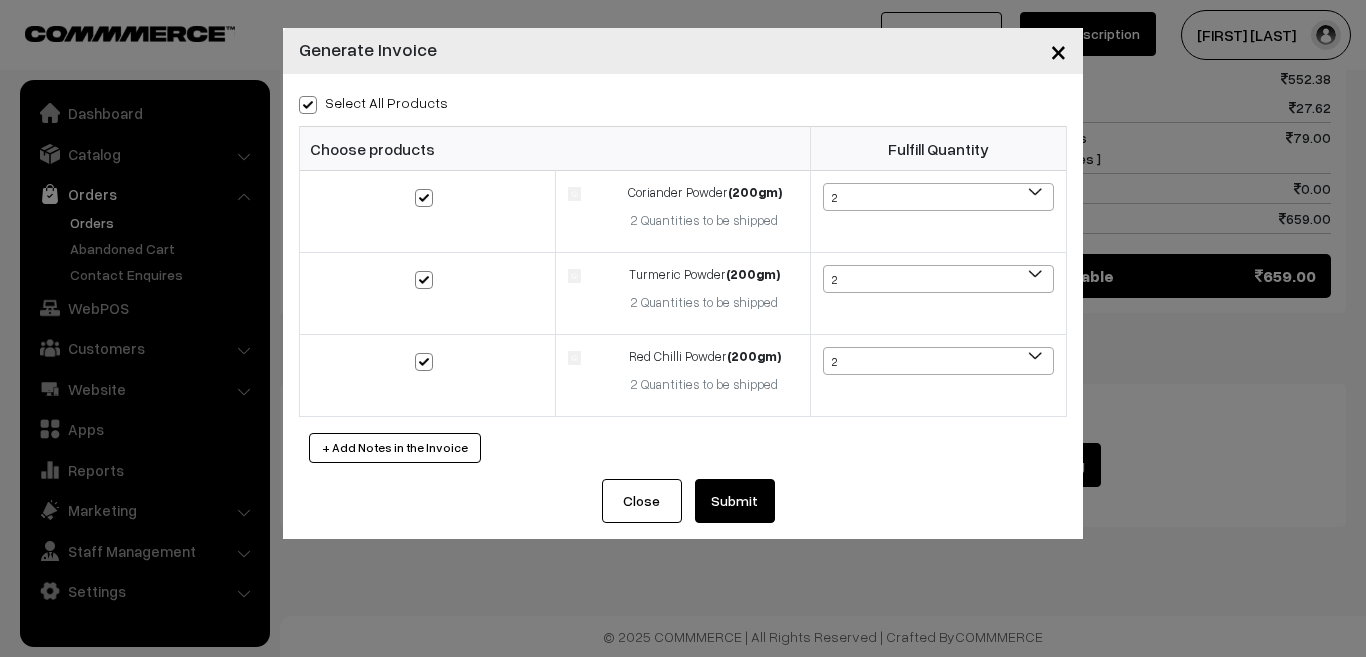 checkbox on "true" 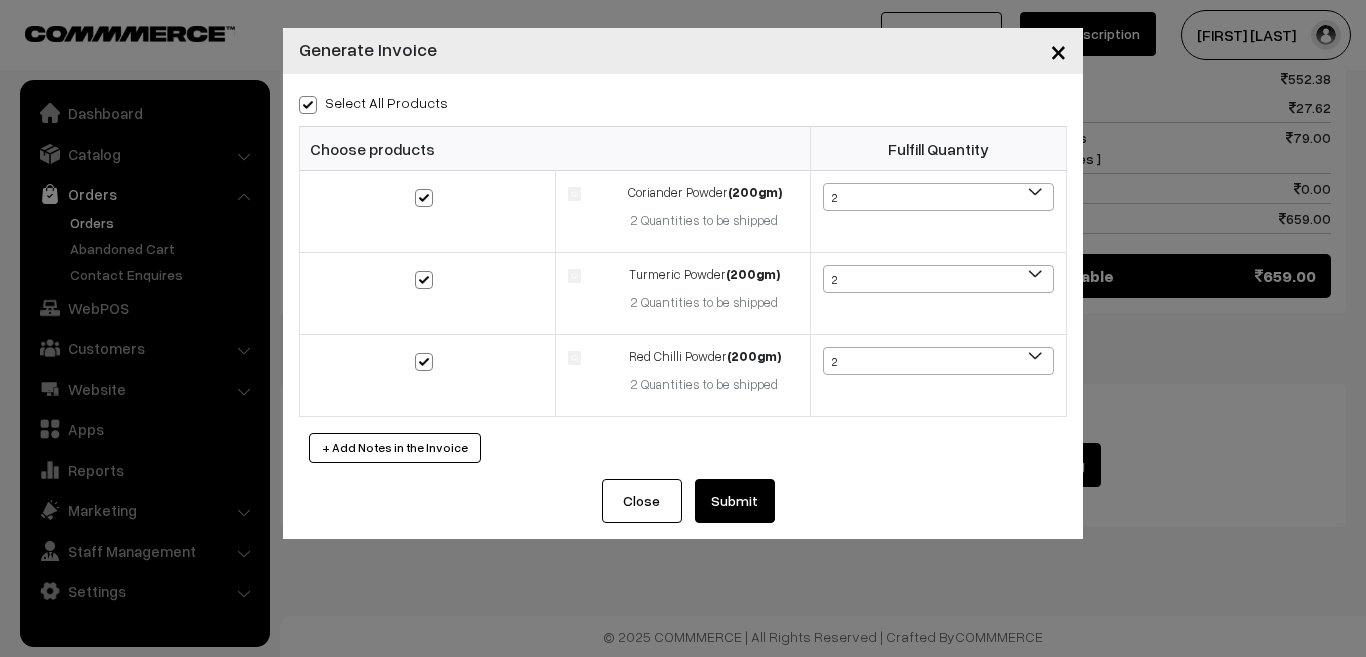 click on "Submit" at bounding box center (735, 501) 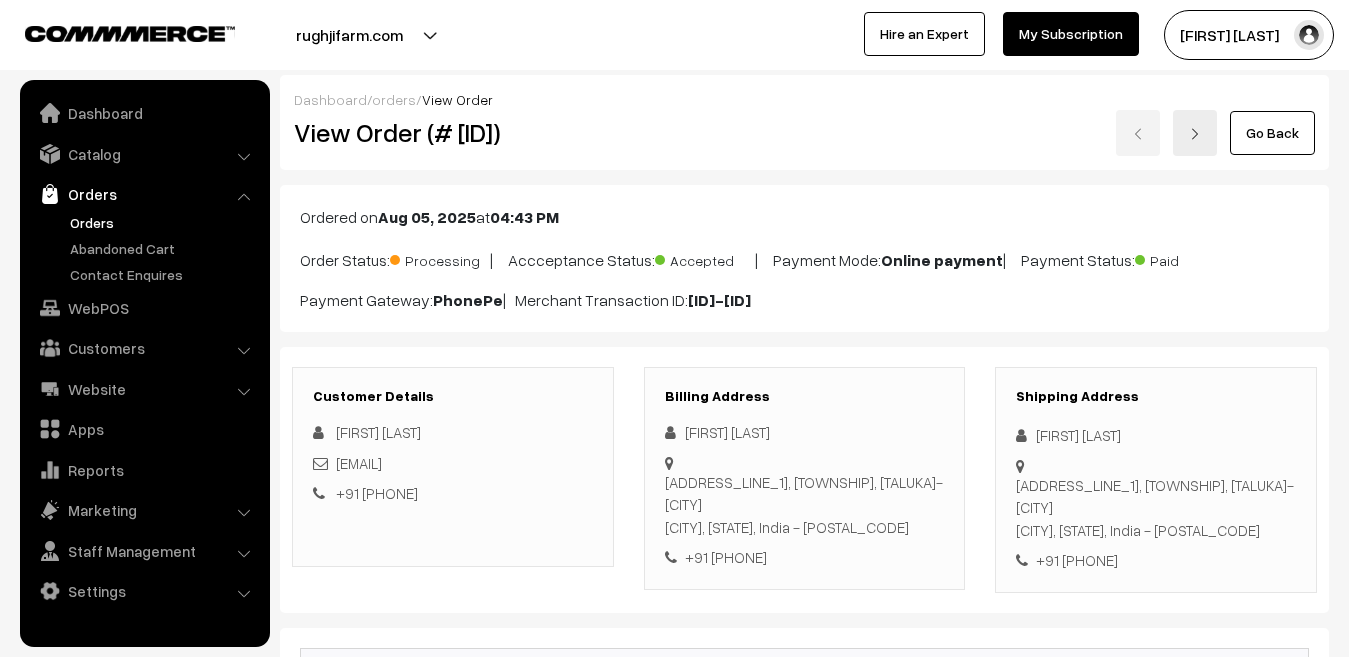 scroll, scrollTop: 1216, scrollLeft: 0, axis: vertical 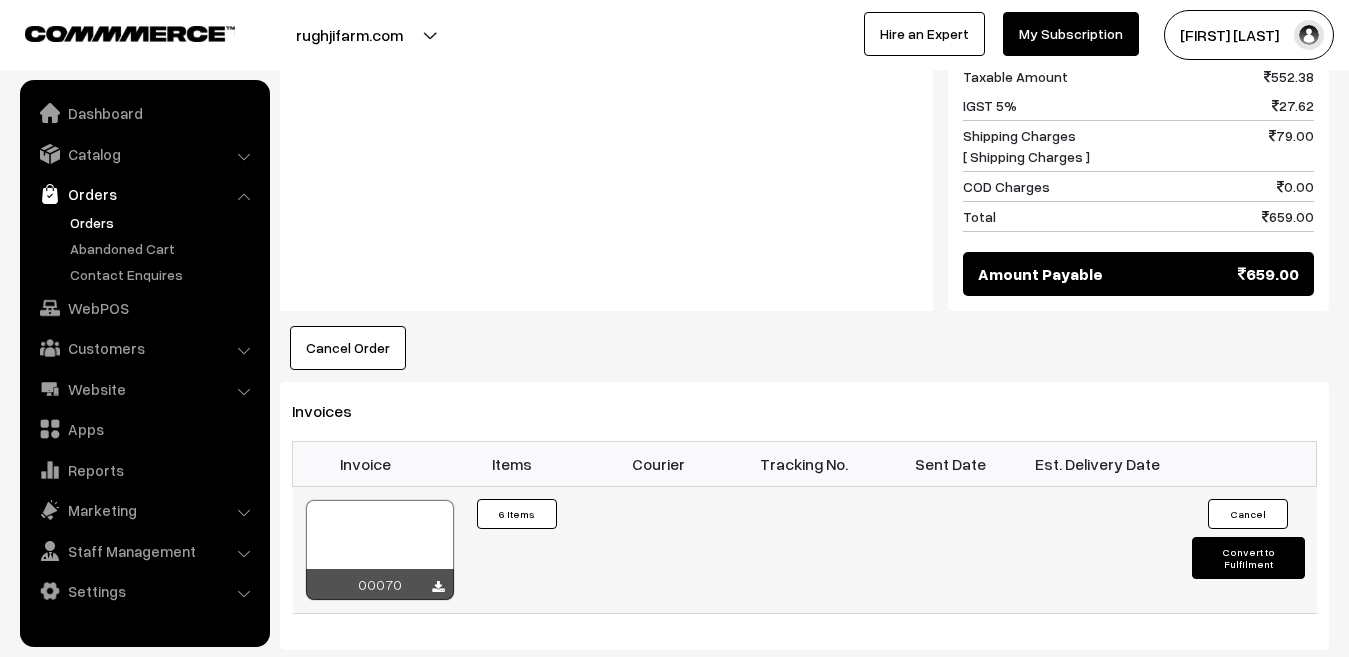 click on "Convert to Fulfilment" at bounding box center [1248, 558] 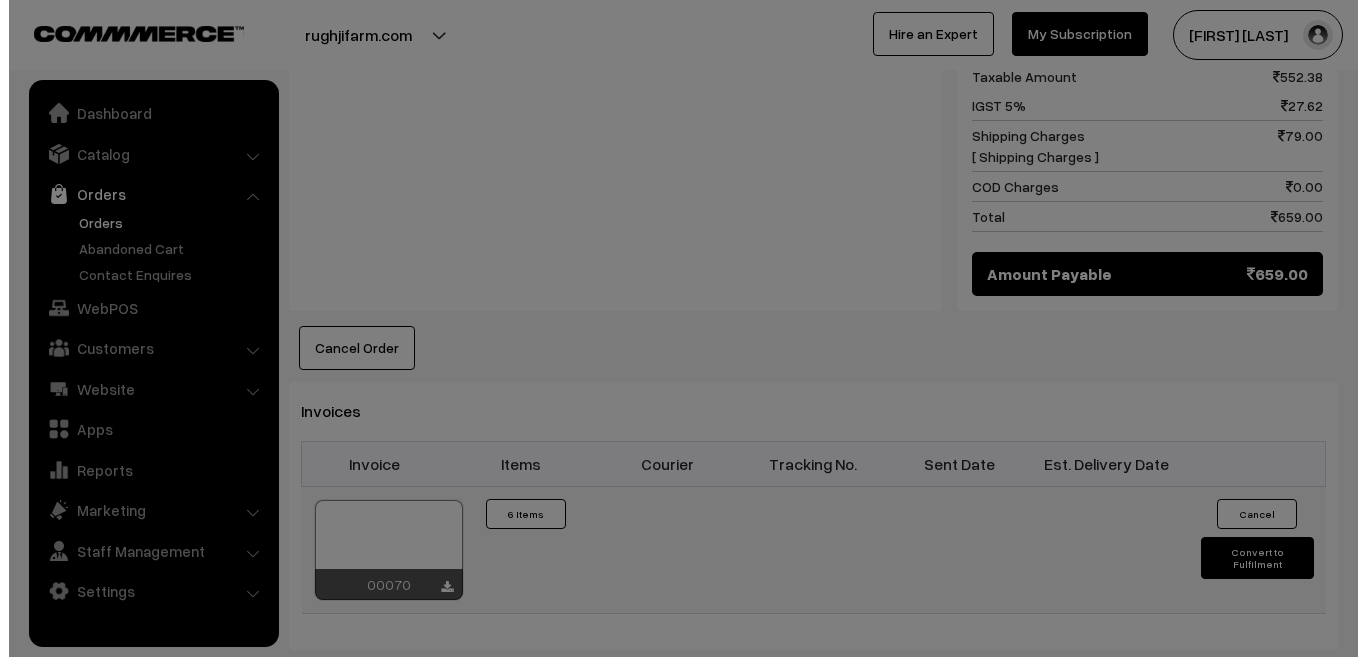 scroll, scrollTop: 1218, scrollLeft: 0, axis: vertical 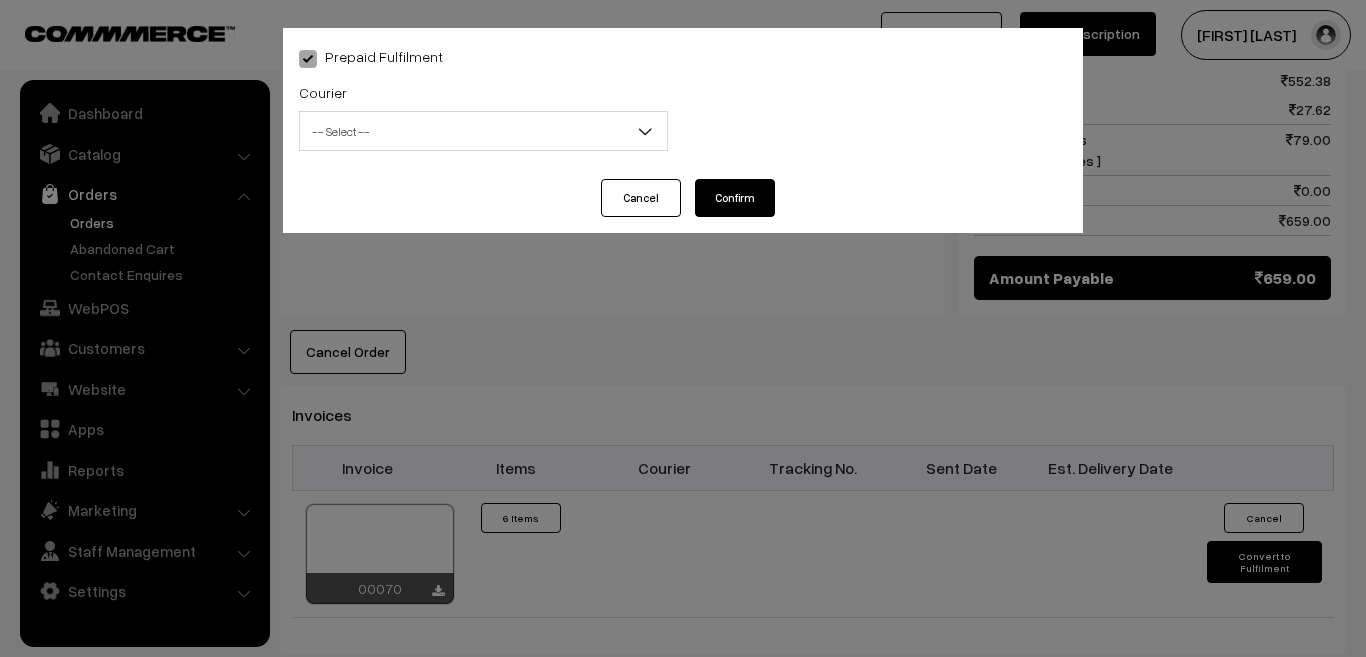 click on "-- Select --" at bounding box center [483, 131] 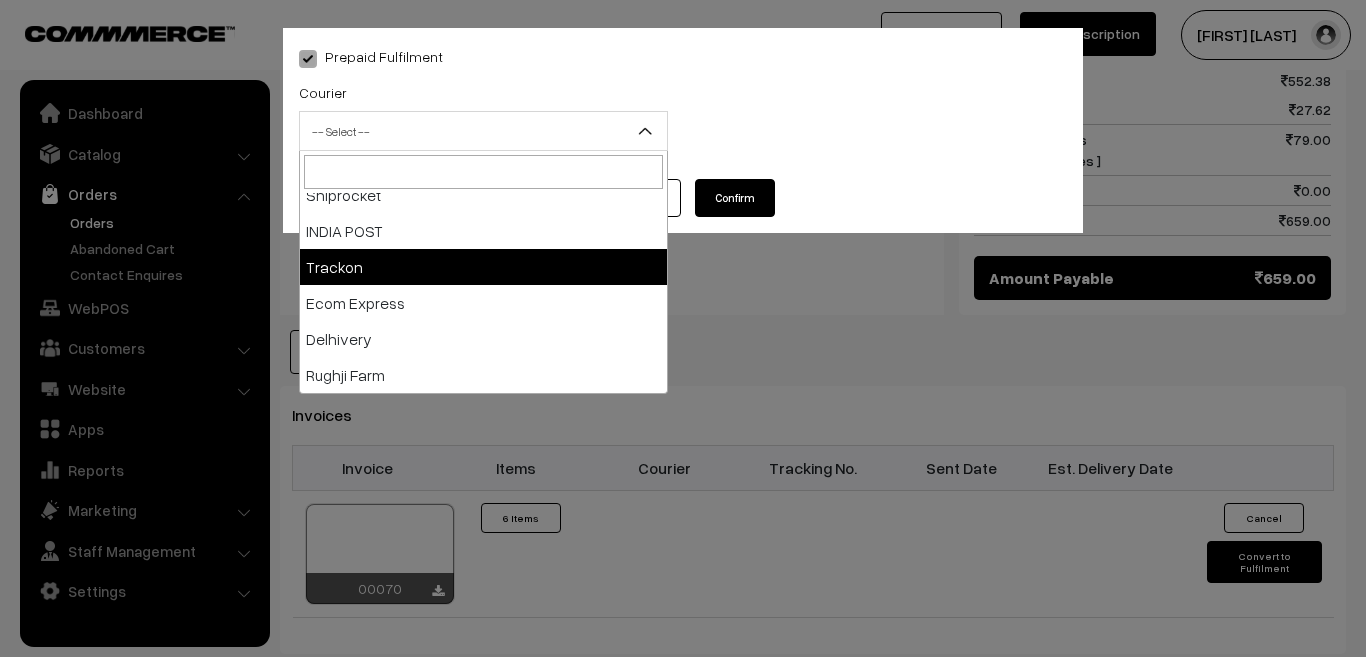 scroll, scrollTop: 50, scrollLeft: 0, axis: vertical 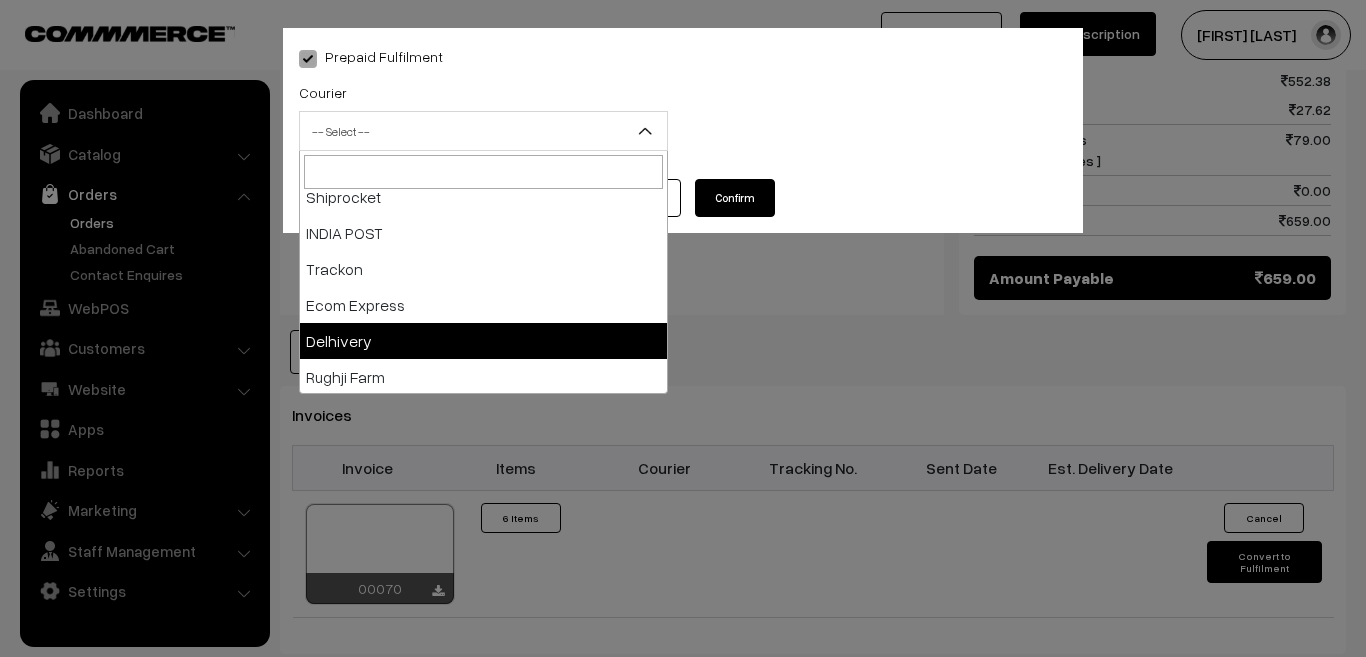 select on "5" 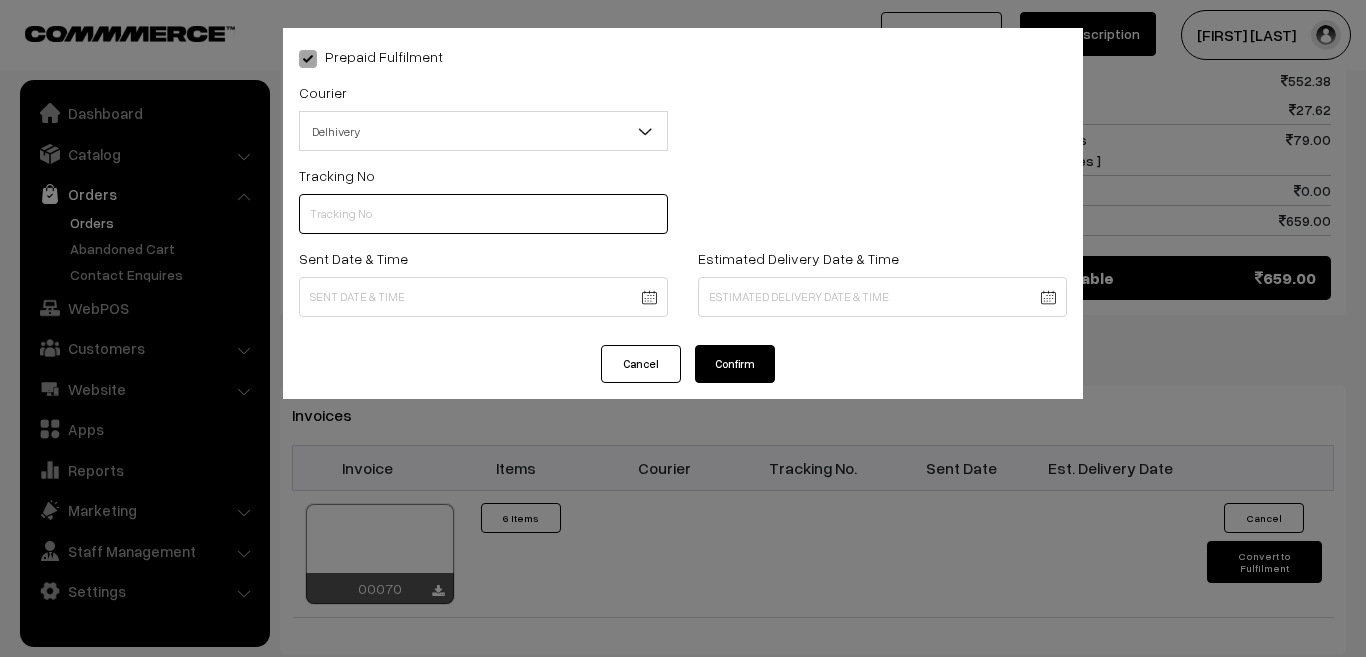 click at bounding box center [483, 214] 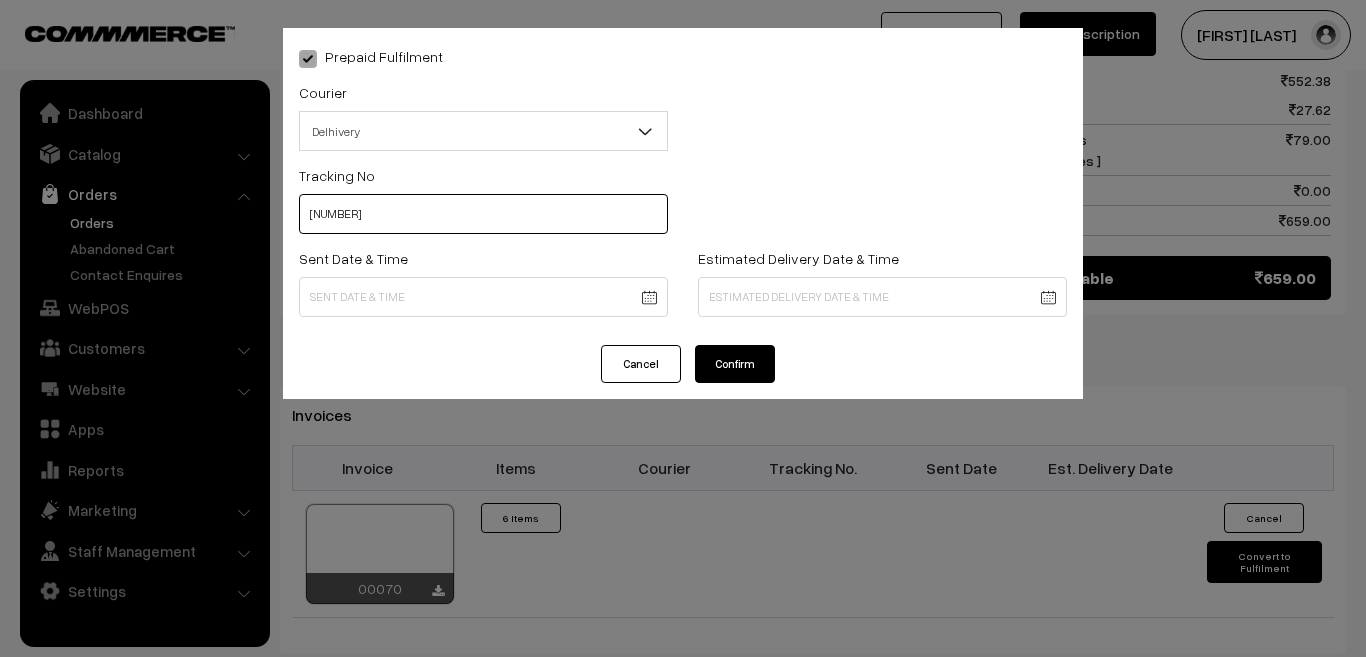 type on "25338211653831" 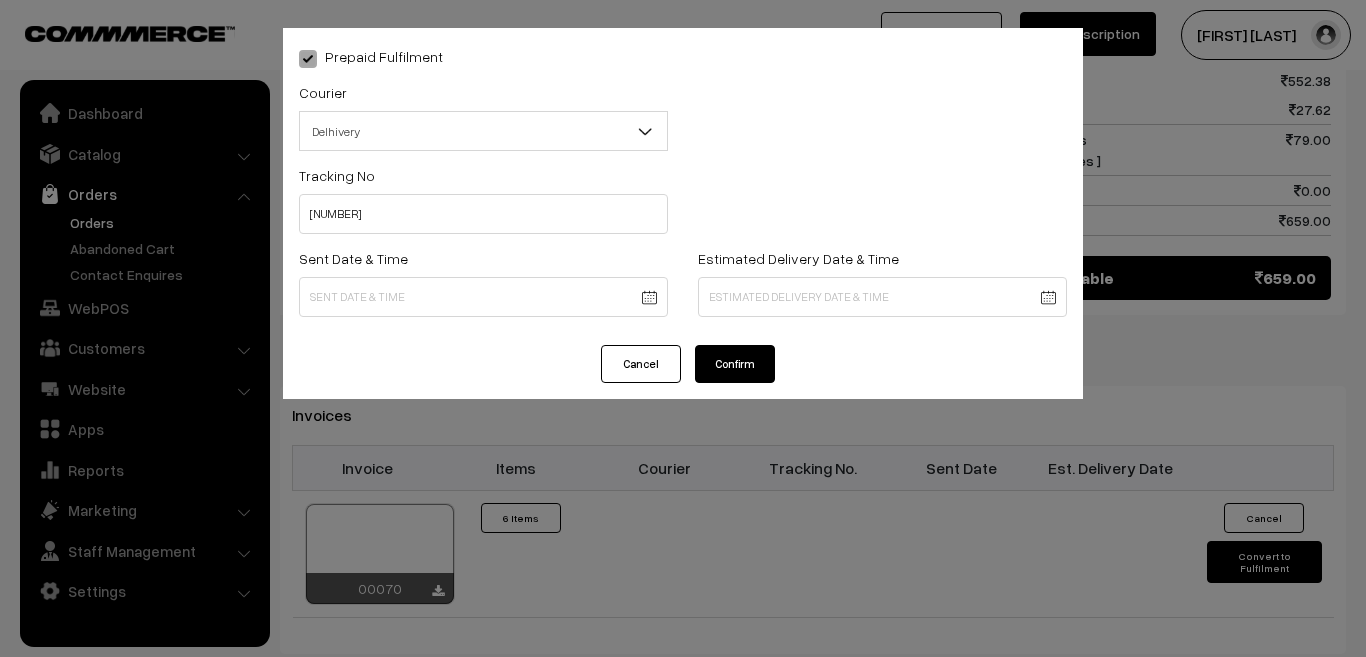 click on "Thank you for showing interest. Our team will call you shortly.
Close
rughjifarm.com
Go to Website
Create New Store" at bounding box center (683, -29) 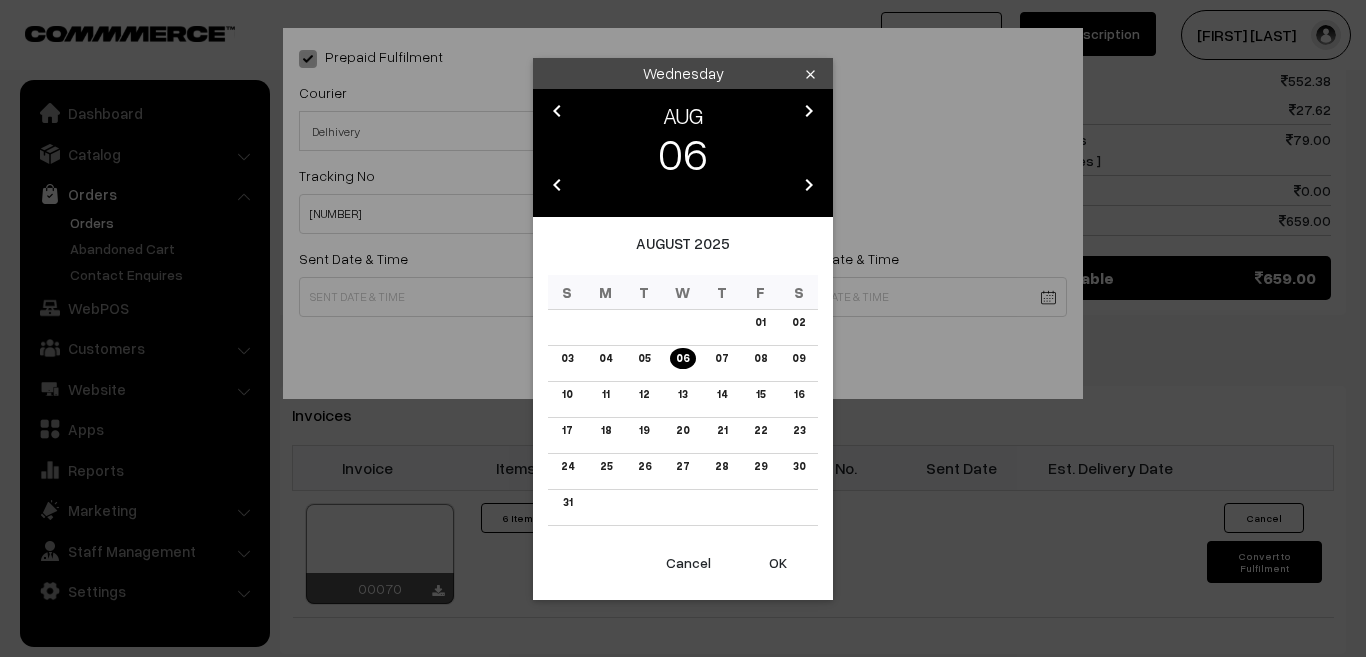 click on "OK" at bounding box center [778, 563] 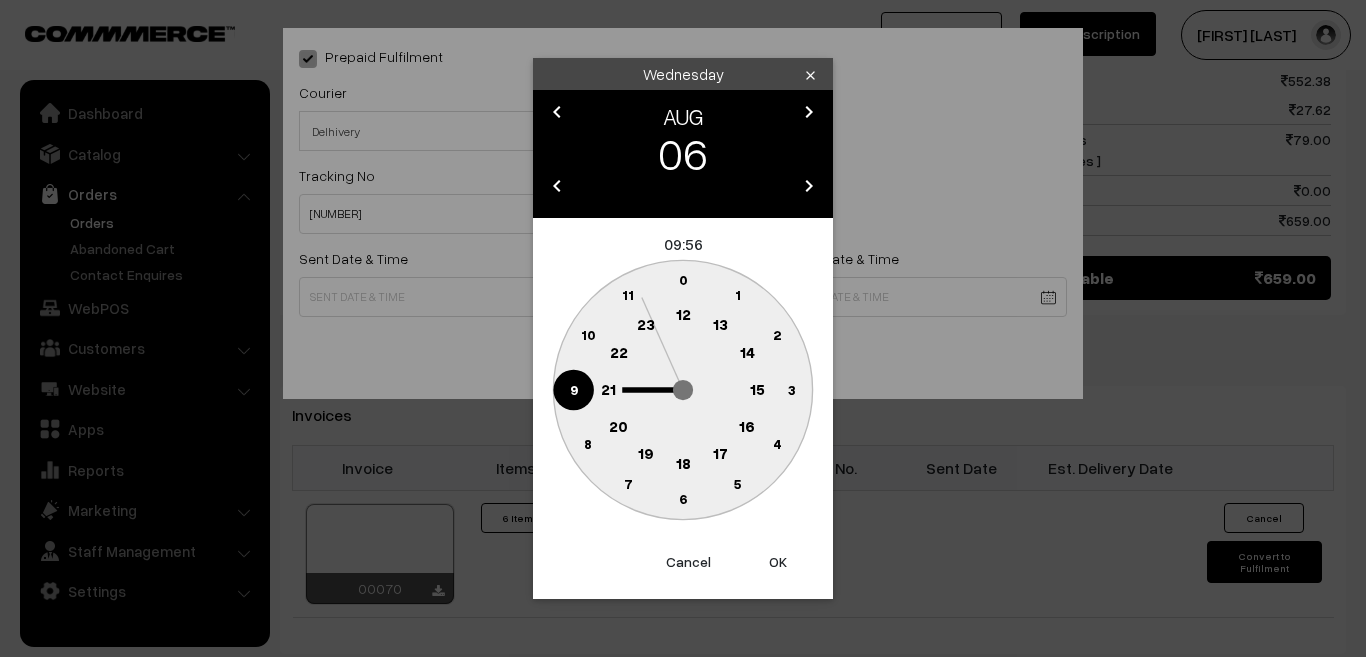 click on "18" 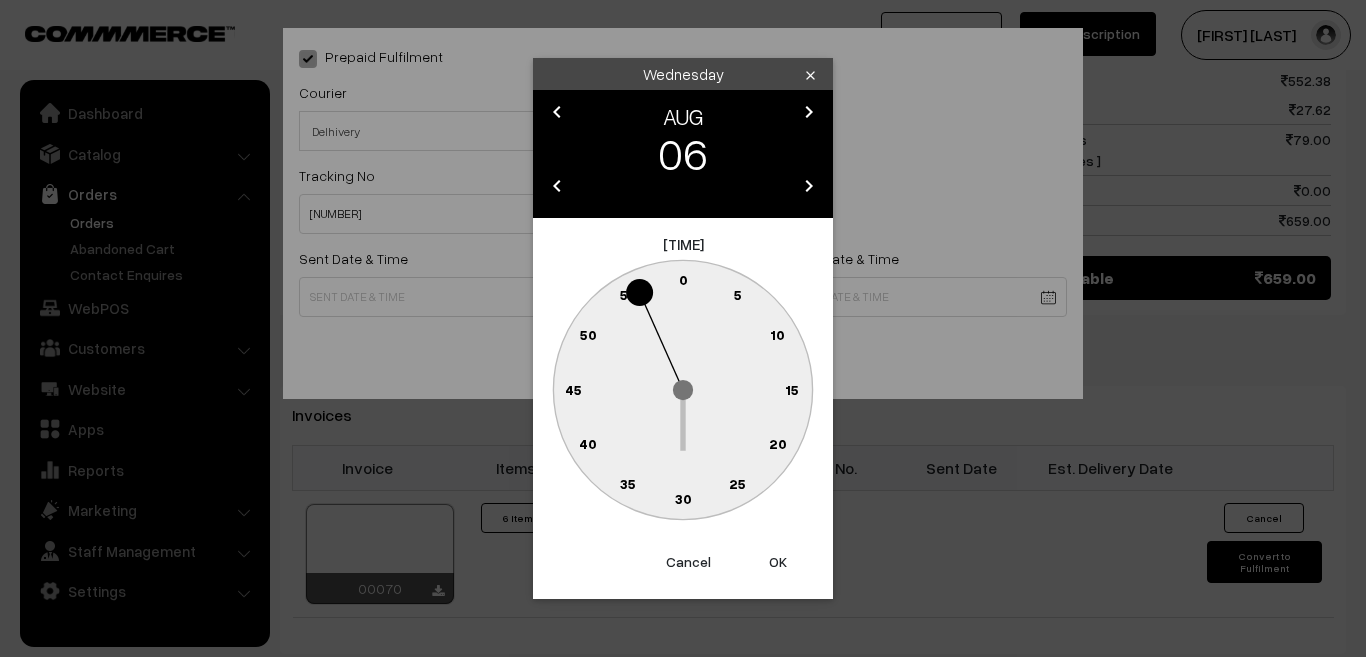 click on "OK" at bounding box center [778, 562] 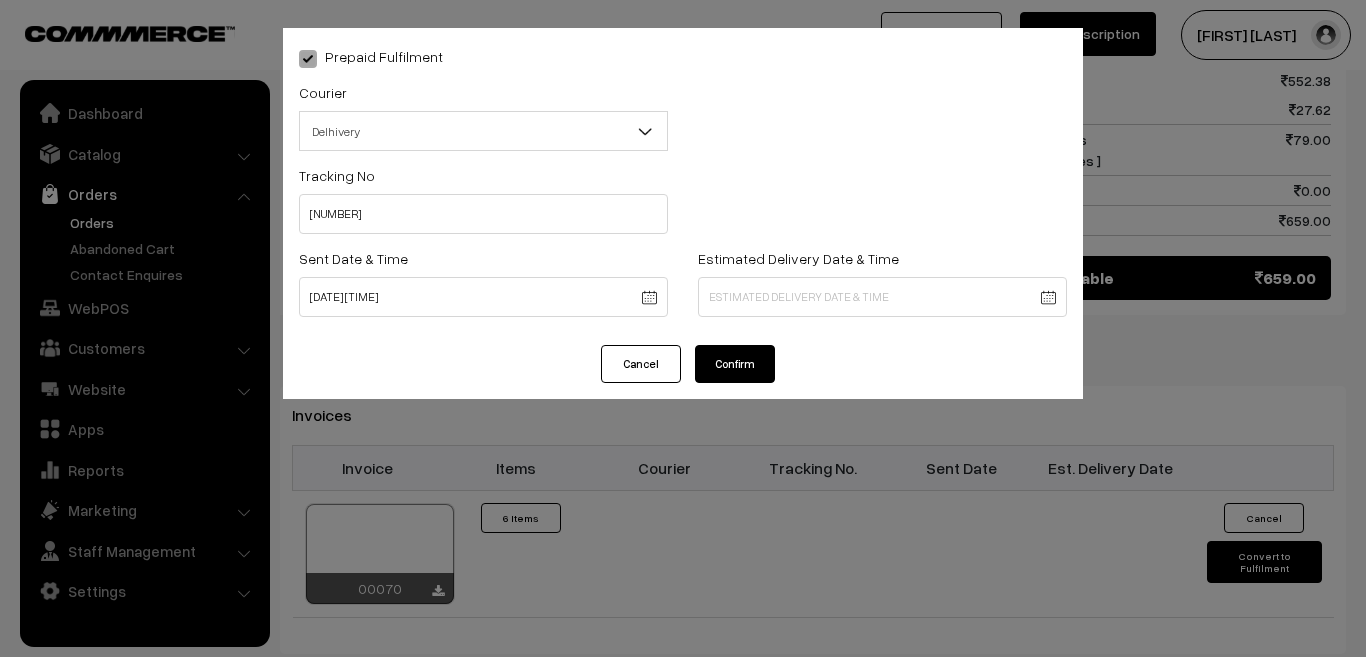 click on "Thank you for showing interest. Our team will call you shortly.
Close
rughjifarm.com
Go to Website
Create New Store" at bounding box center [683, -29] 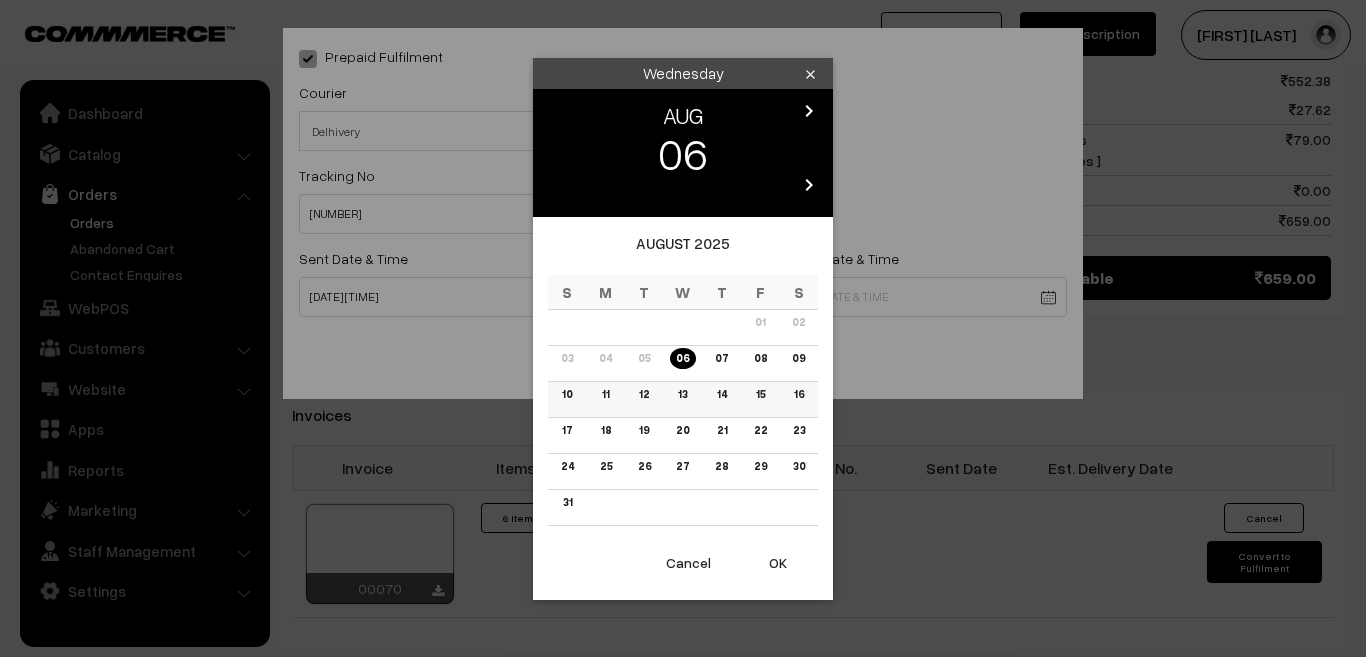click on "12" at bounding box center (644, 394) 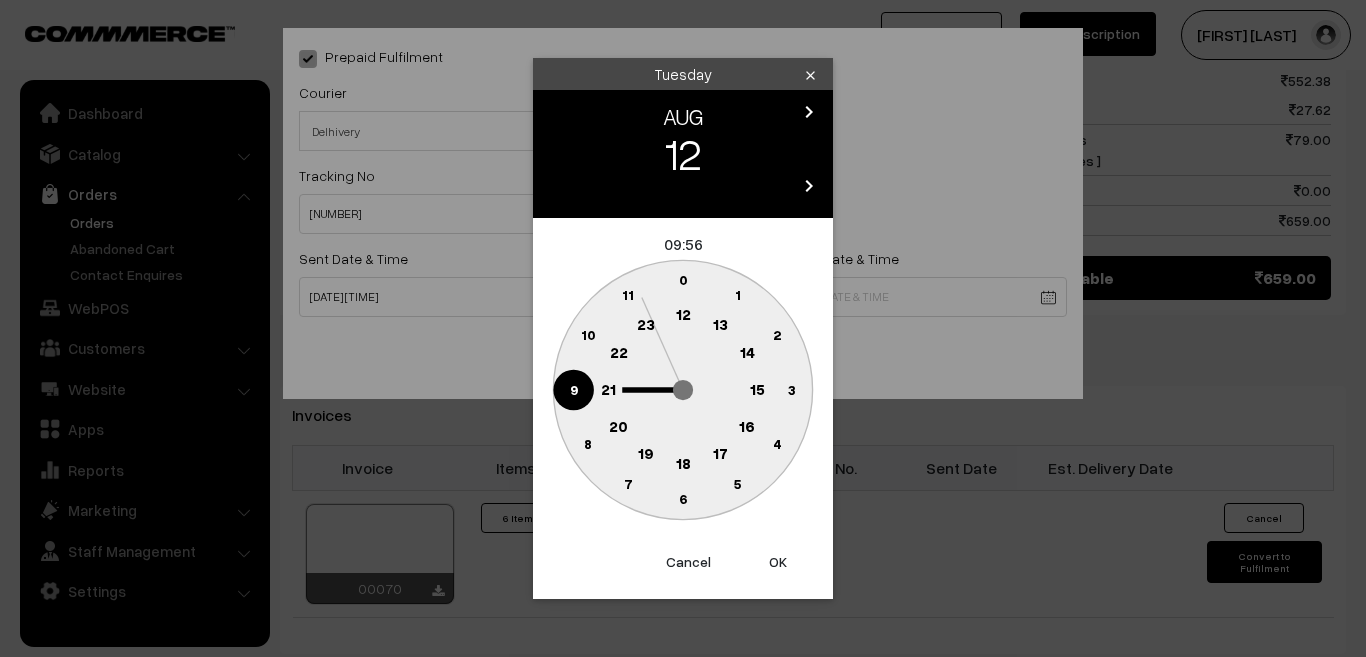 click on "18" 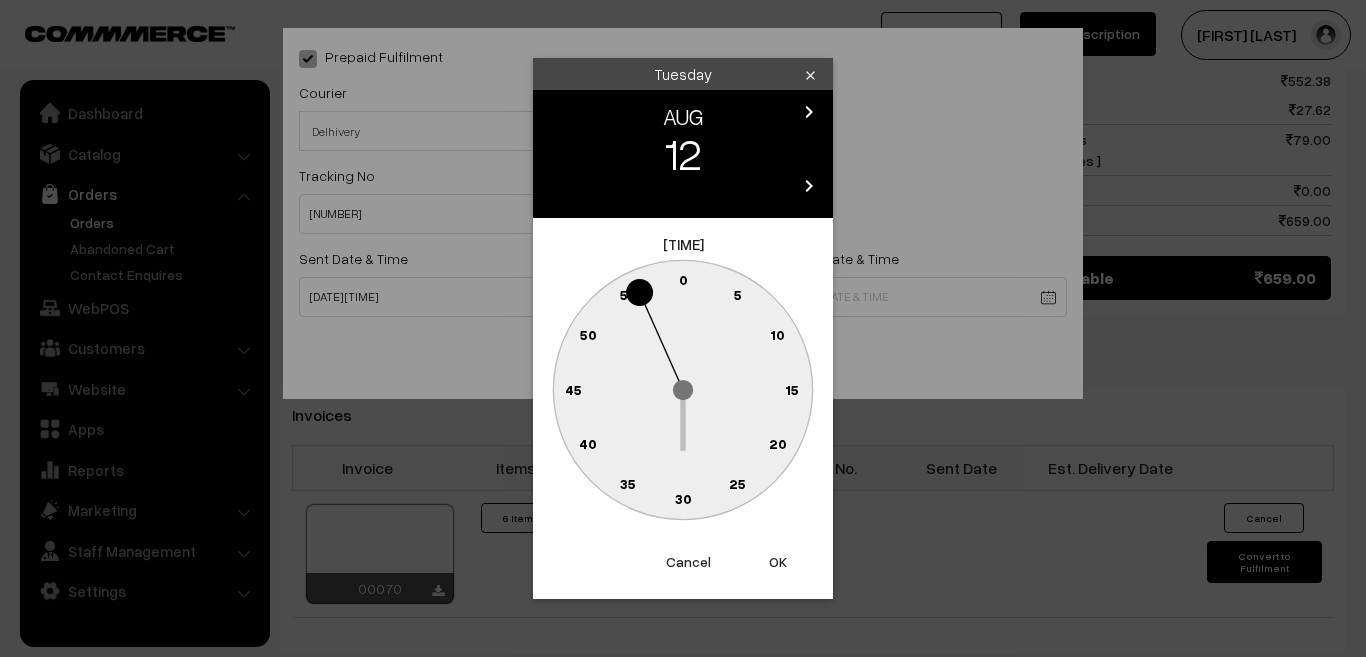 click on "OK" at bounding box center (778, 562) 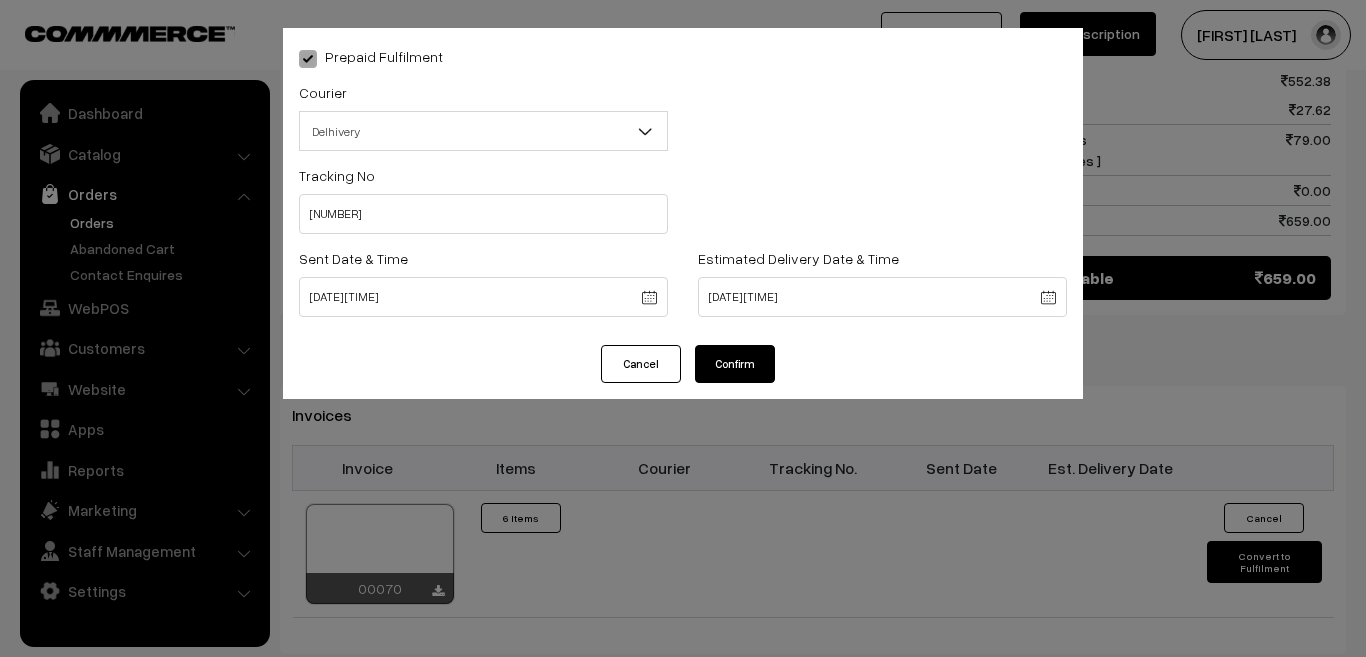 click on "Confirm" at bounding box center [735, 364] 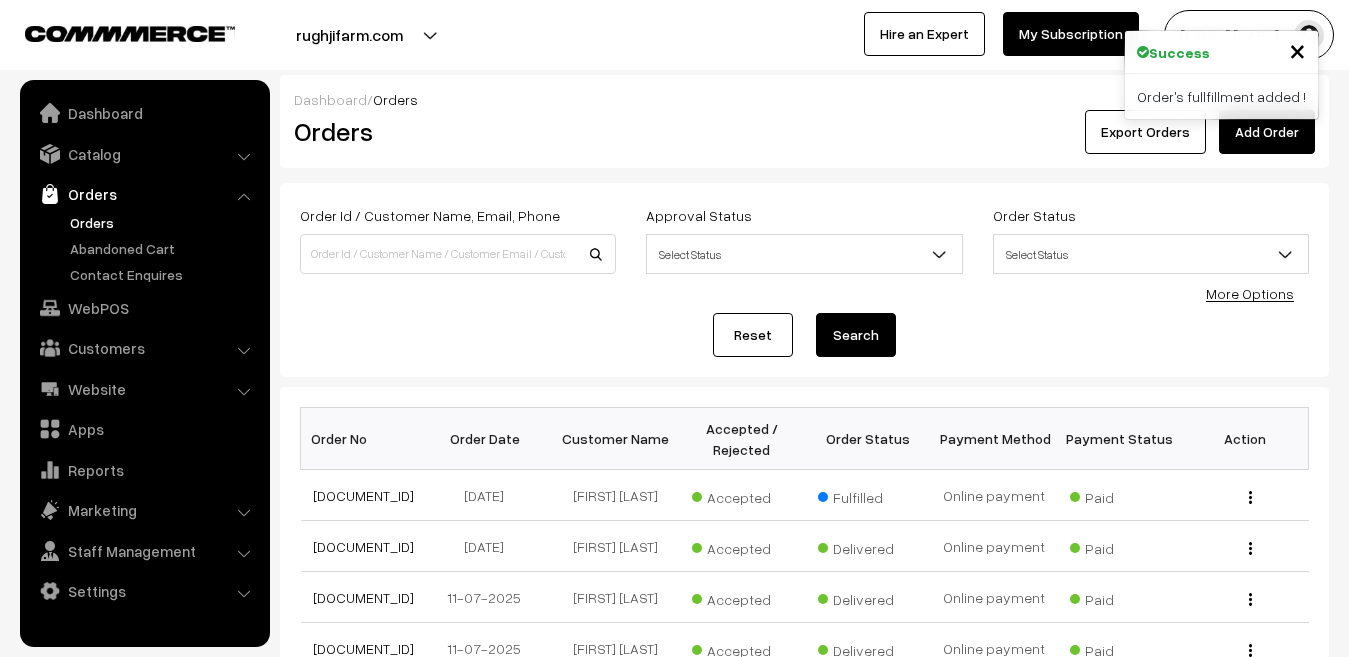 scroll, scrollTop: 0, scrollLeft: 0, axis: both 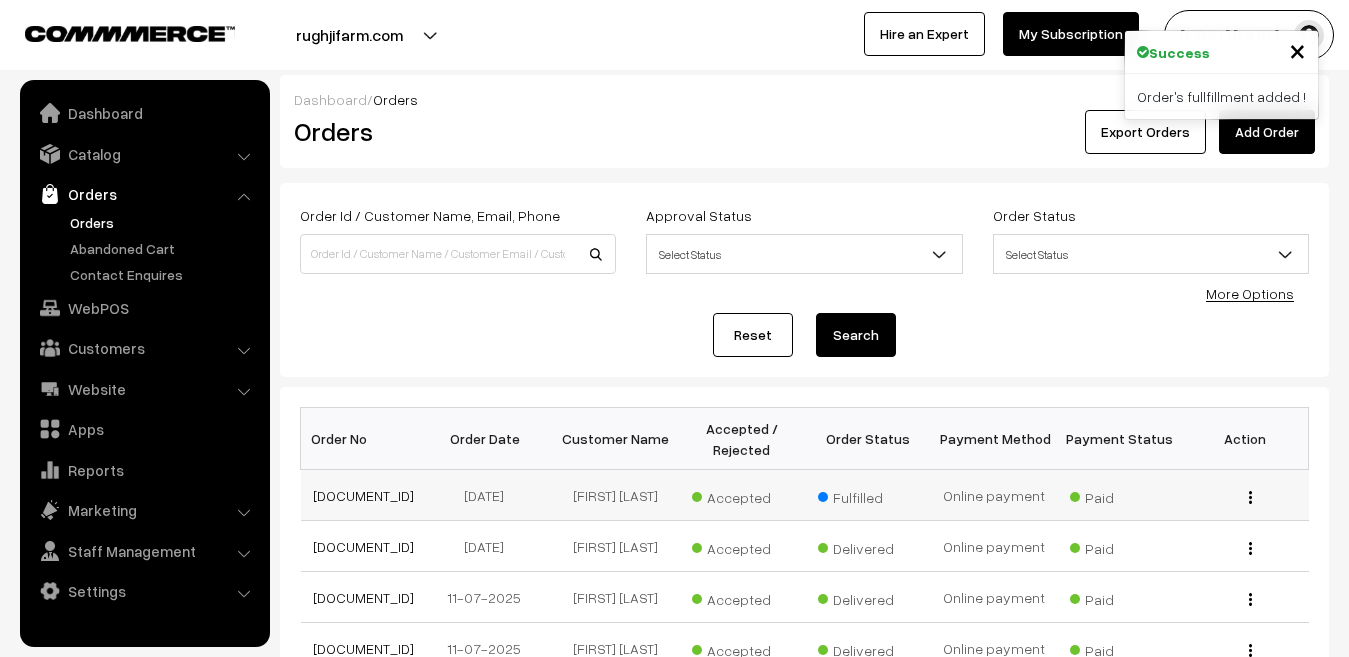 click on "[FIRST] [LAST]" at bounding box center [616, 495] 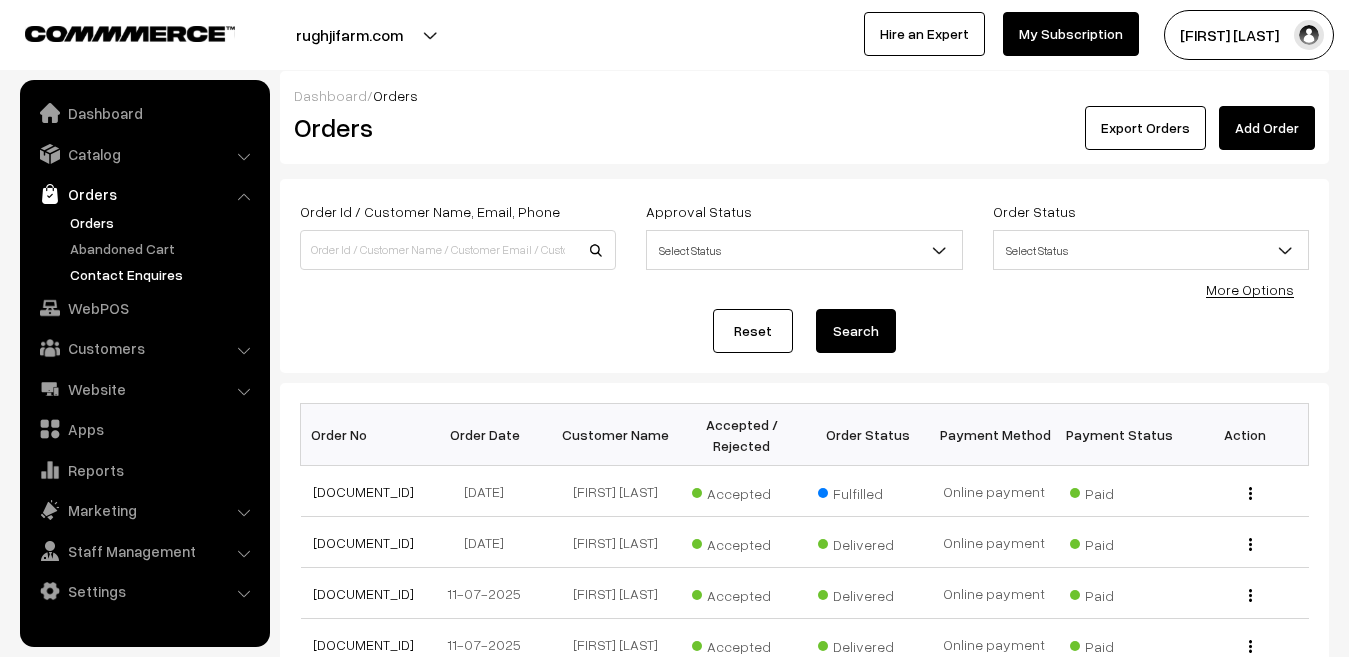 scroll, scrollTop: 0, scrollLeft: 0, axis: both 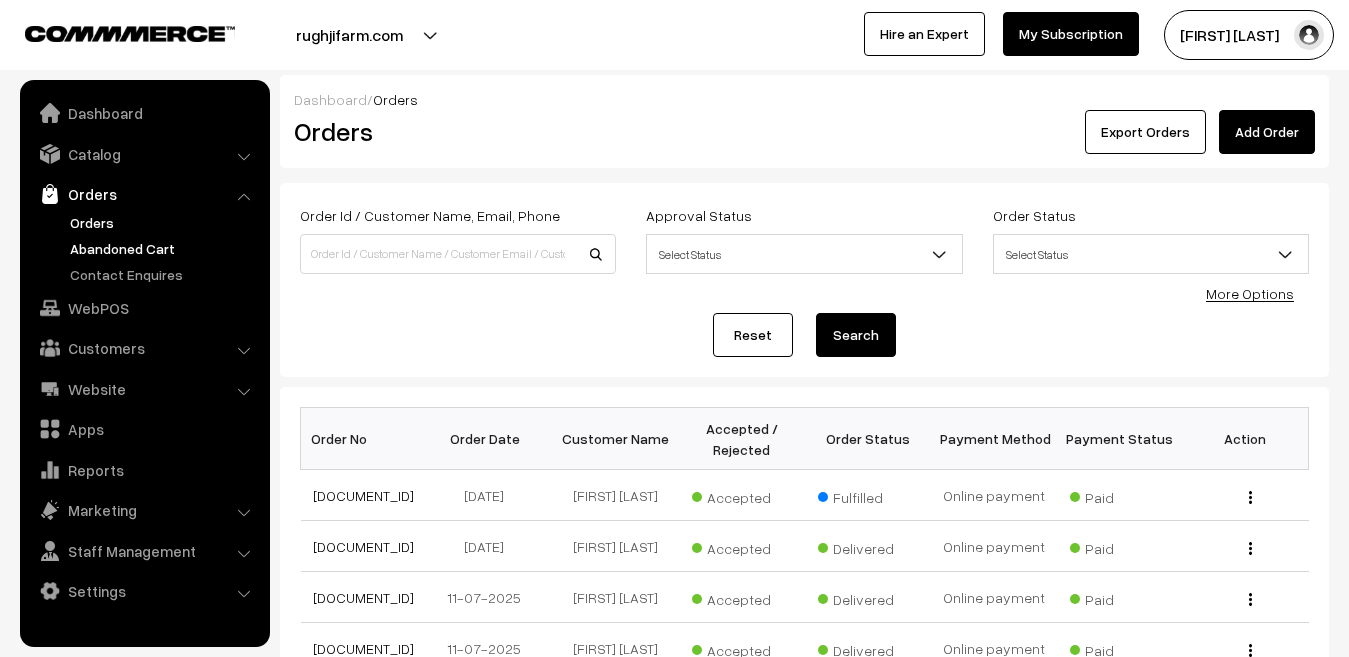 click on "Abandoned Cart" at bounding box center (164, 248) 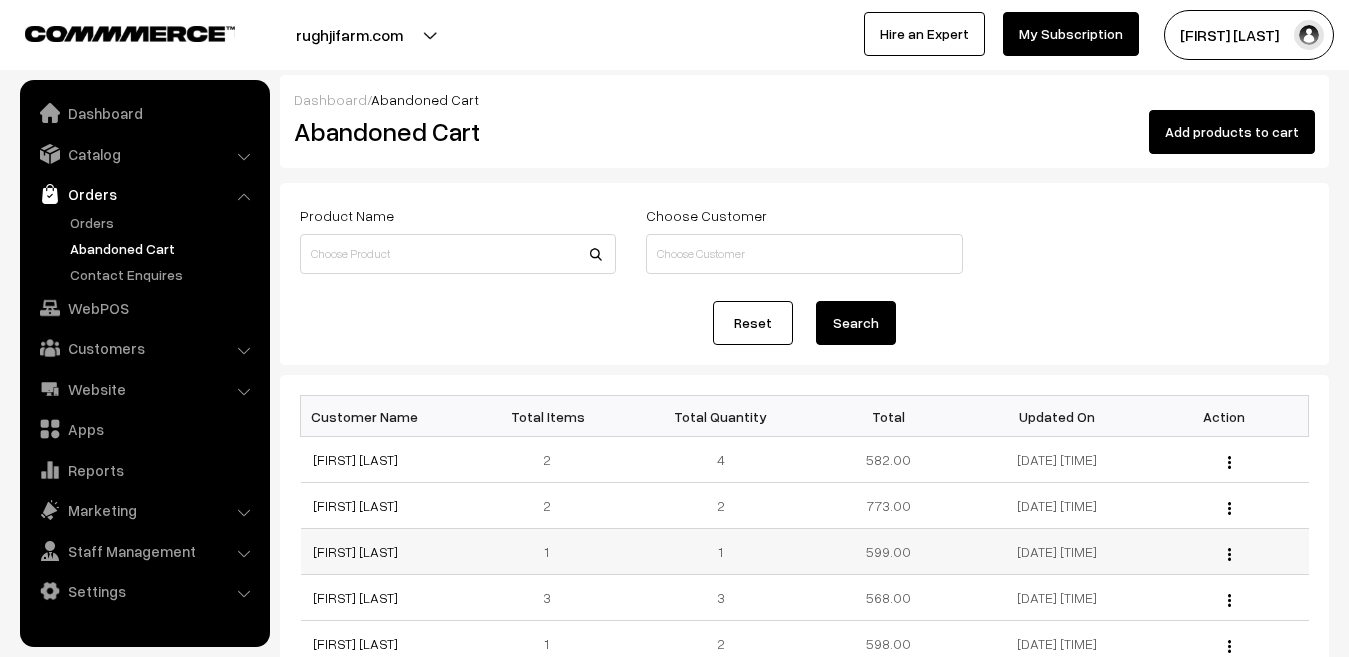 scroll, scrollTop: 0, scrollLeft: 0, axis: both 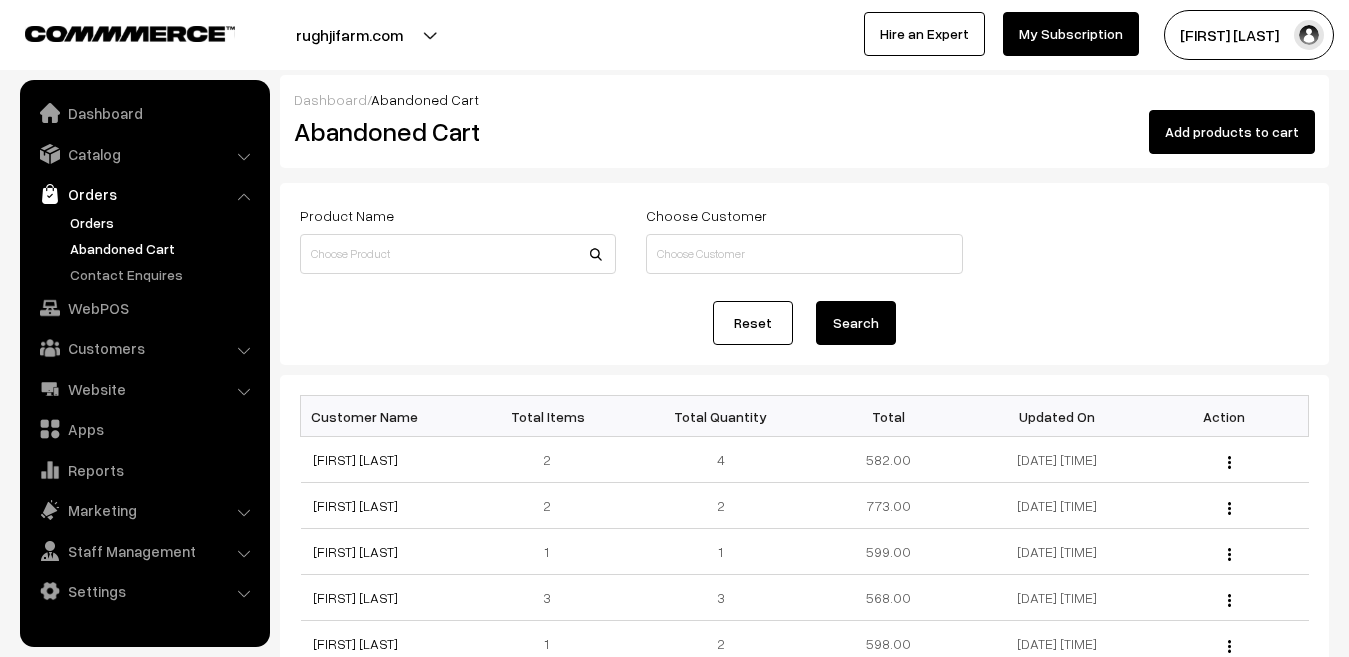 click on "Orders" at bounding box center (164, 222) 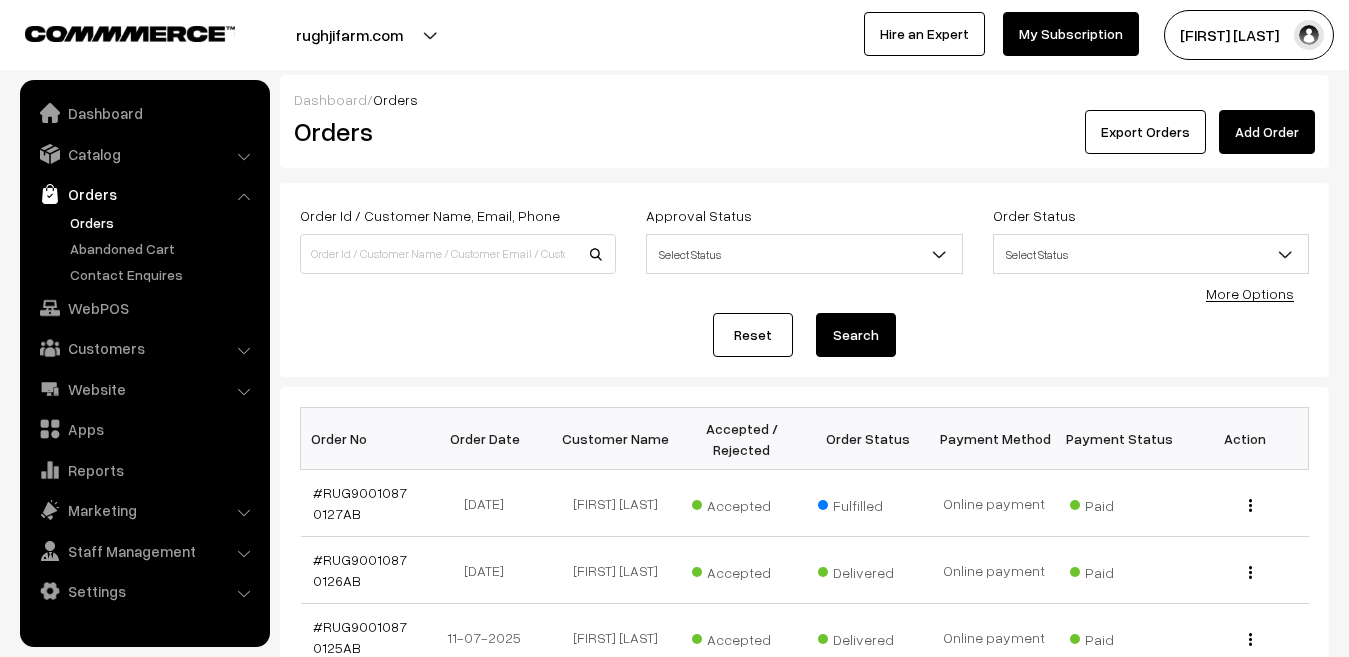 scroll, scrollTop: 0, scrollLeft: 0, axis: both 